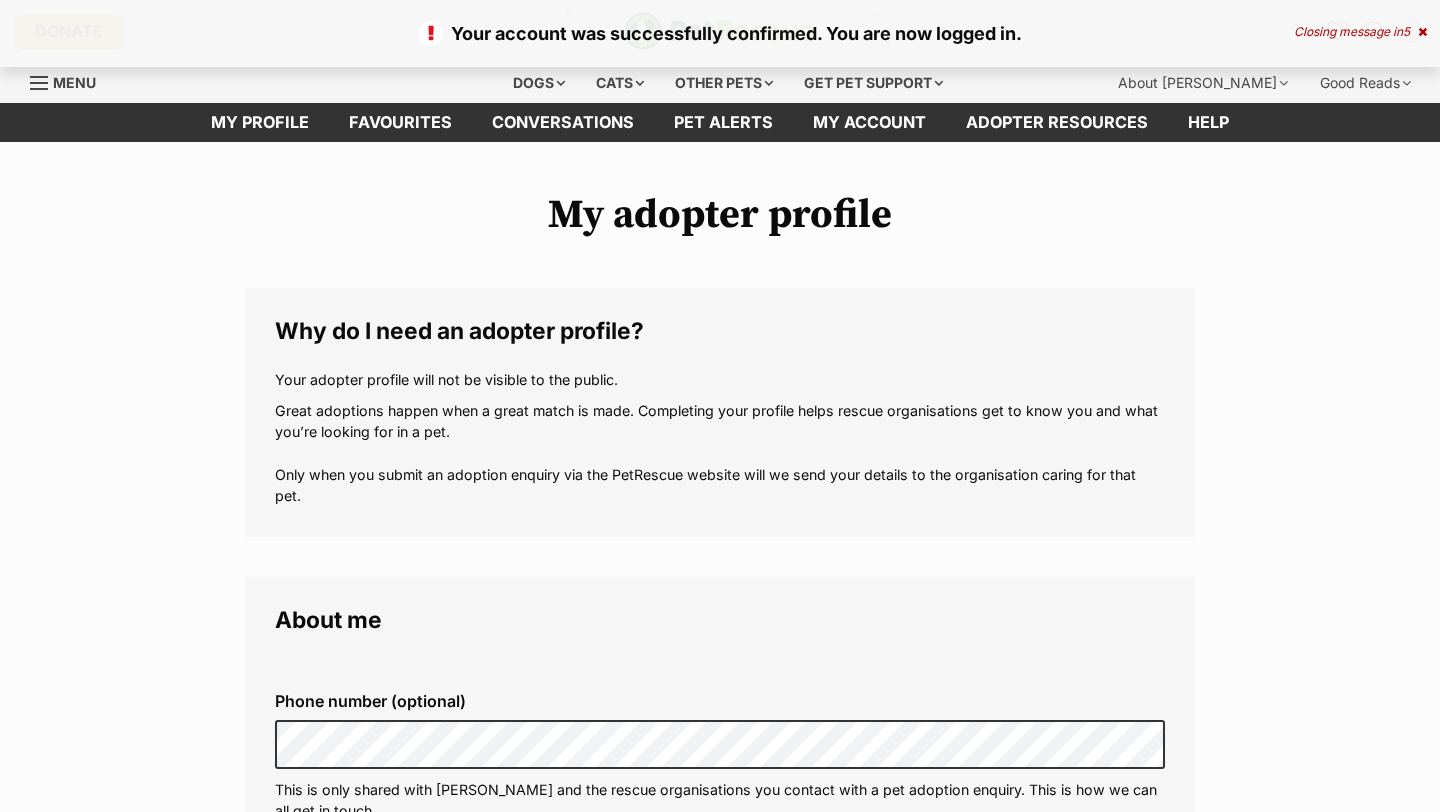 scroll, scrollTop: 0, scrollLeft: 0, axis: both 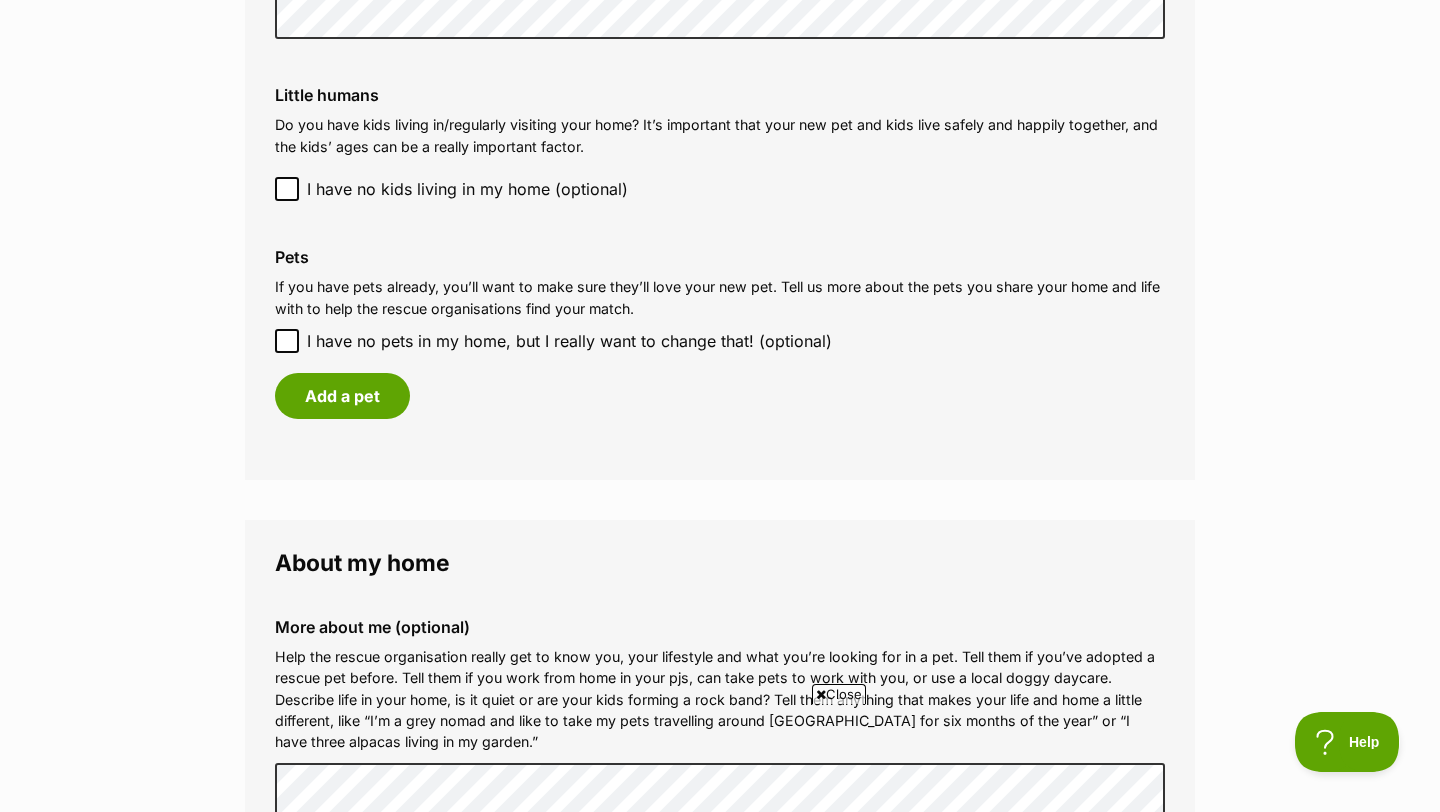 click 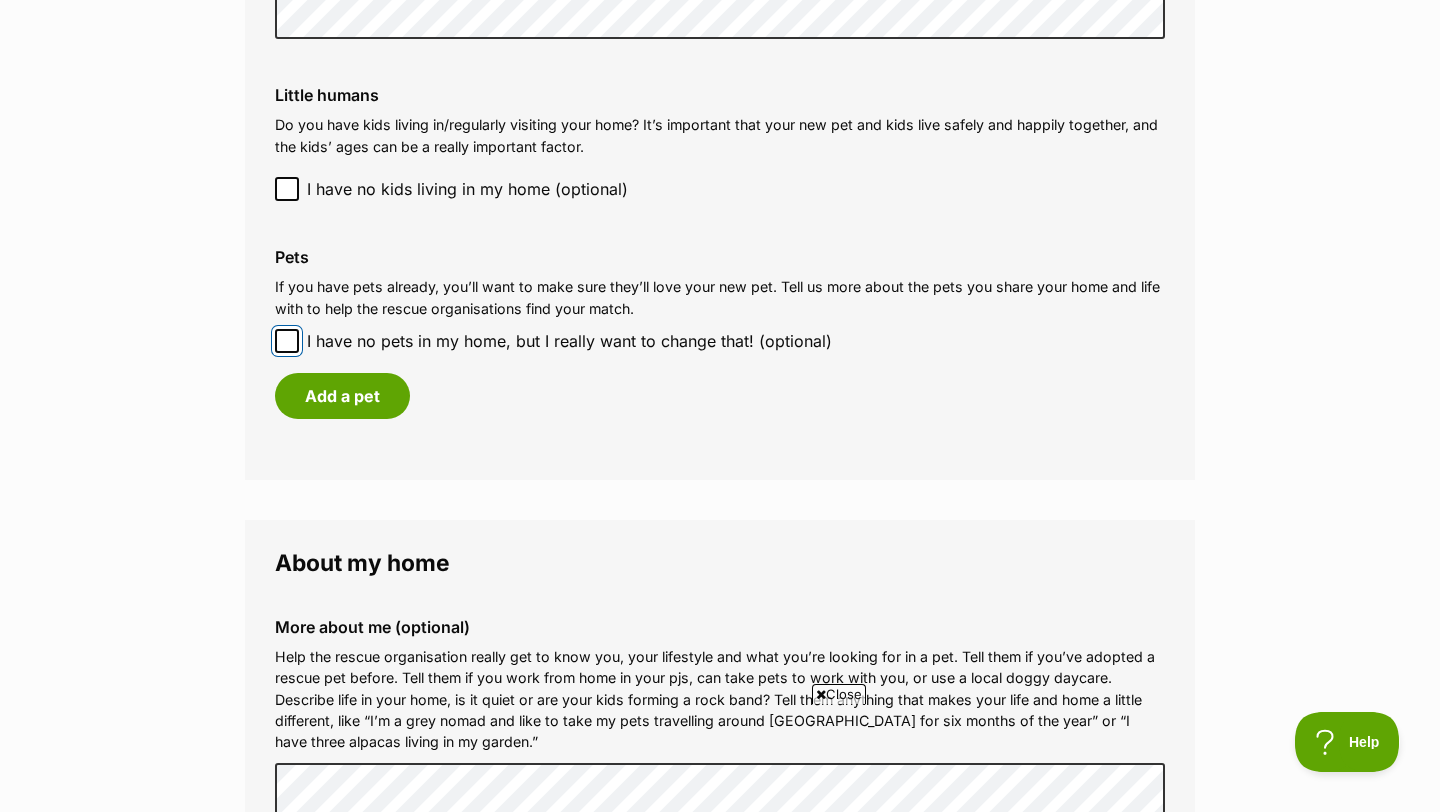 click on "I have no pets in my home, but I really want to change that! (optional)" at bounding box center [287, 341] 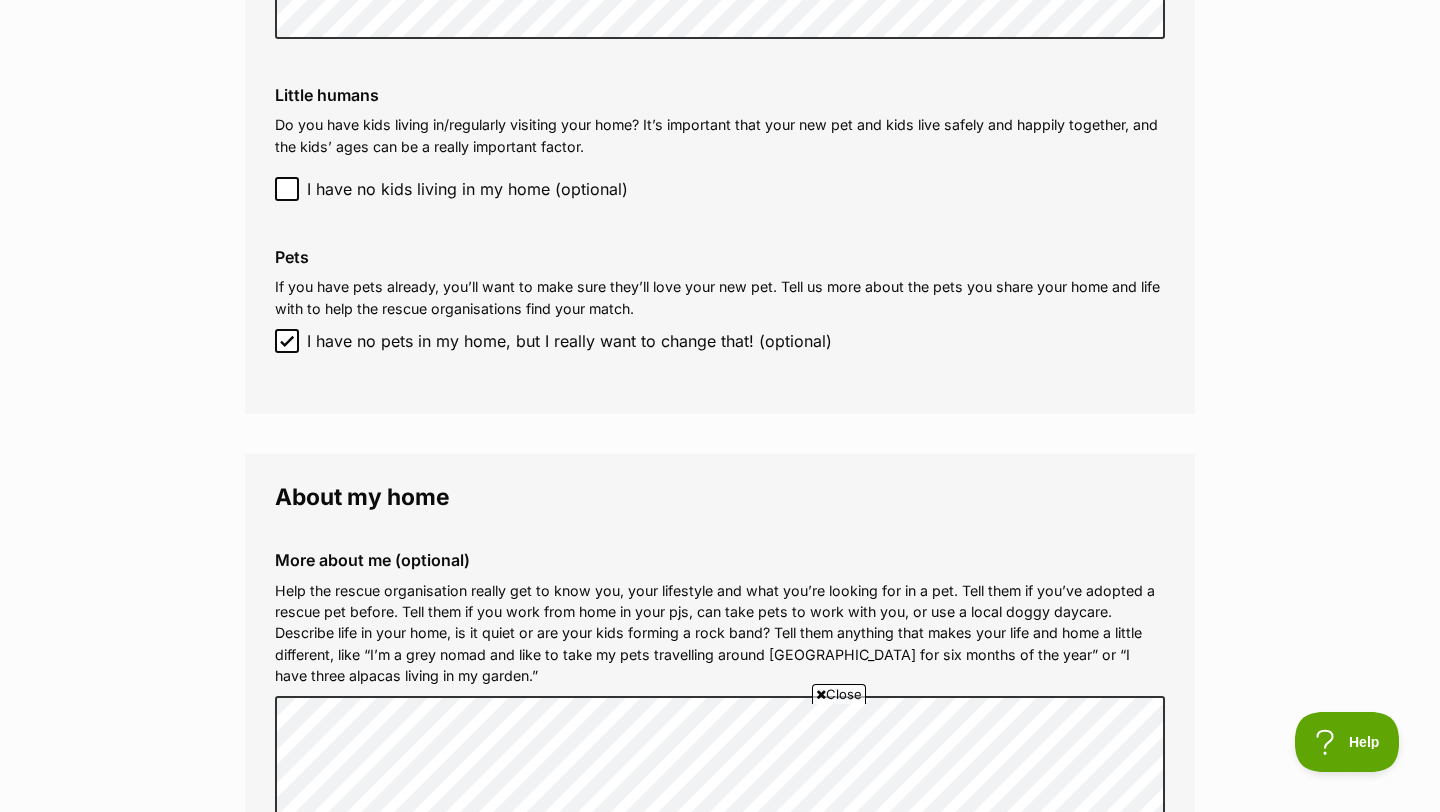 click on "About my home
When you’re looking to adopt, it’s important that everyone in your home gets along with the new kid on the block. We don’t want any fur flying or feathers ruffled! Sharing a few details about your life and your home will help you find that harmonious match.
Adult humans (including yourself) (optional)
Little humans
Do you have kids living in/regularly visiting your home? It’s important that your new pet and kids live safely and happily together, and the kids’ ages can be a really important factor.
I have no kids living in my home (optional)
Add a child
Pets
If you have pets already, you’ll want to make sure they’ll love your new pet. Tell us more about the pets you share your home and life with to help the rescue organisations find your match.
I have no pets in my home, but I really want to change that! (optional)
Add a pet" at bounding box center (720, 115) 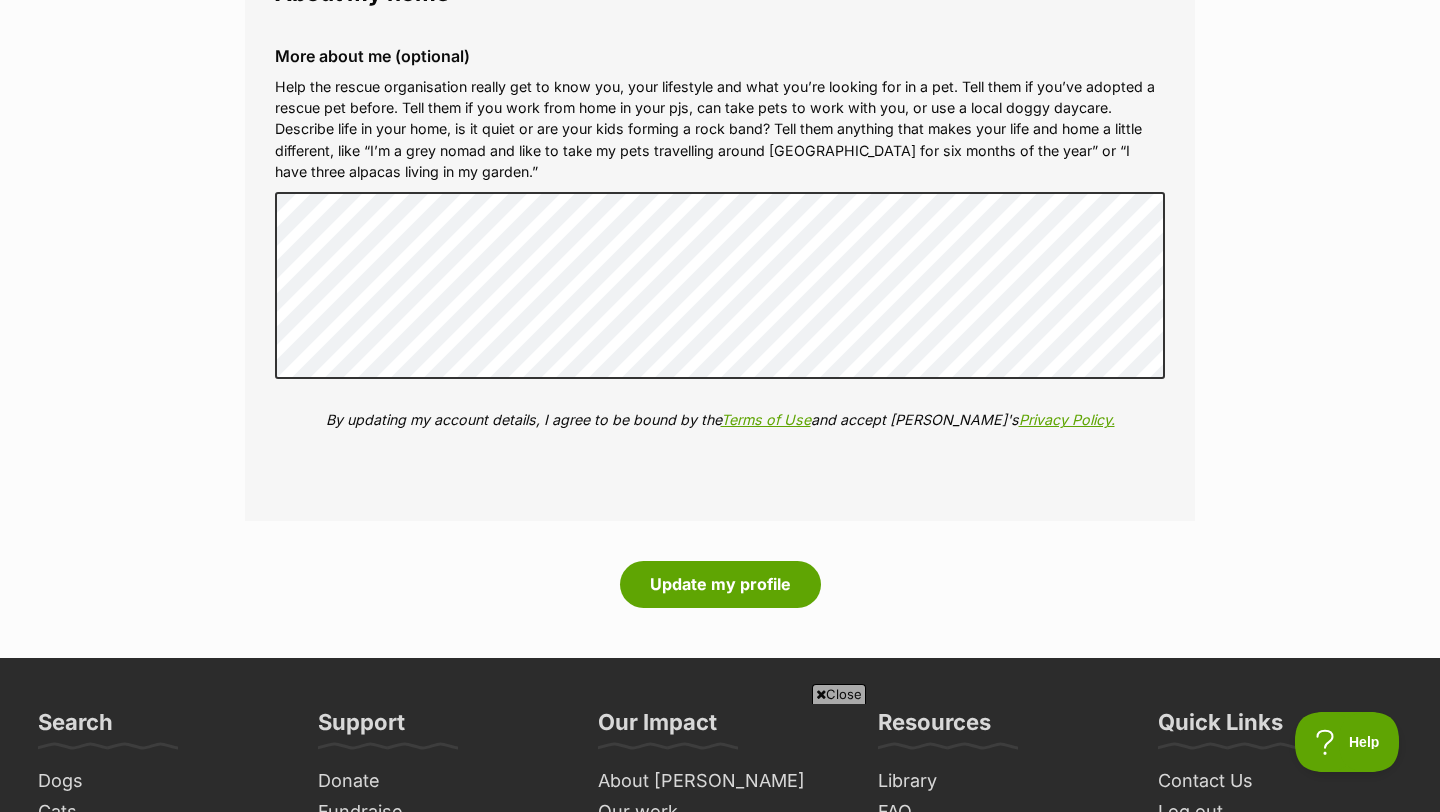 scroll, scrollTop: 2092, scrollLeft: 0, axis: vertical 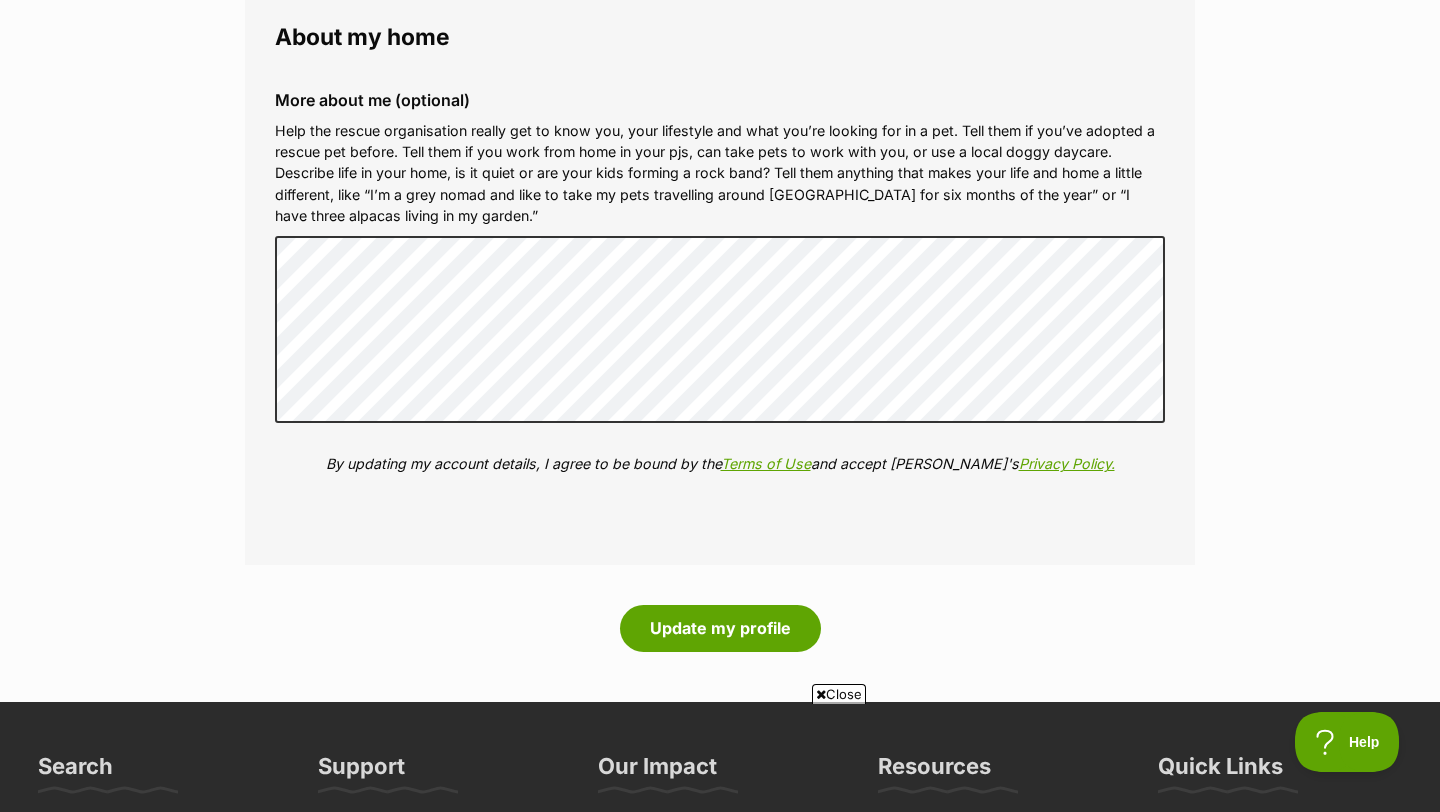 click on "My adopter profile
Why do I need an adopter profile?
Your adopter profile will not be visible to the public.
Great adoptions happen when a great match is made. Completing your profile helps rescue organisations get to know you and what you’re looking for in a pet. Only when you submit an adoption enquiry via the PetRescue website will we send your details to the organisation caring for that pet.
About me
Phone number (optional)
This is only shared with PetRescue and the rescue organisations you contact with a pet adoption enquiry. This is how we can all get in touch.
Where you live
Address line 1 (optional)
Address line 2 (optional)
Suburb (optional)
State New South Wales
Postcode
Enter your postcode, or start typing the suburb and select the relevant location.
Profile photo (optional)
Upload image
Remove profile image (optional)
Upload image" at bounding box center (720, -637) 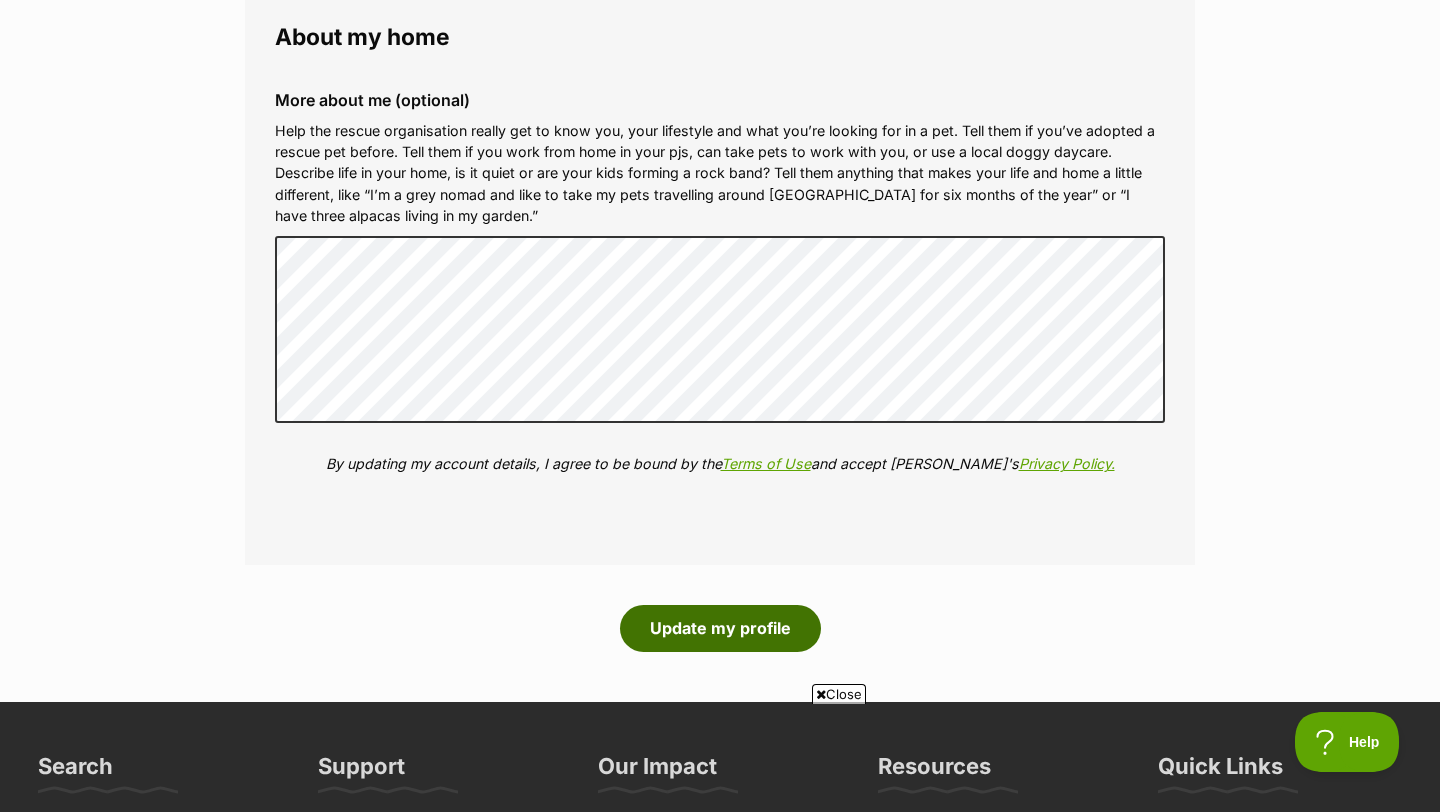 click on "Update my profile" at bounding box center (720, 628) 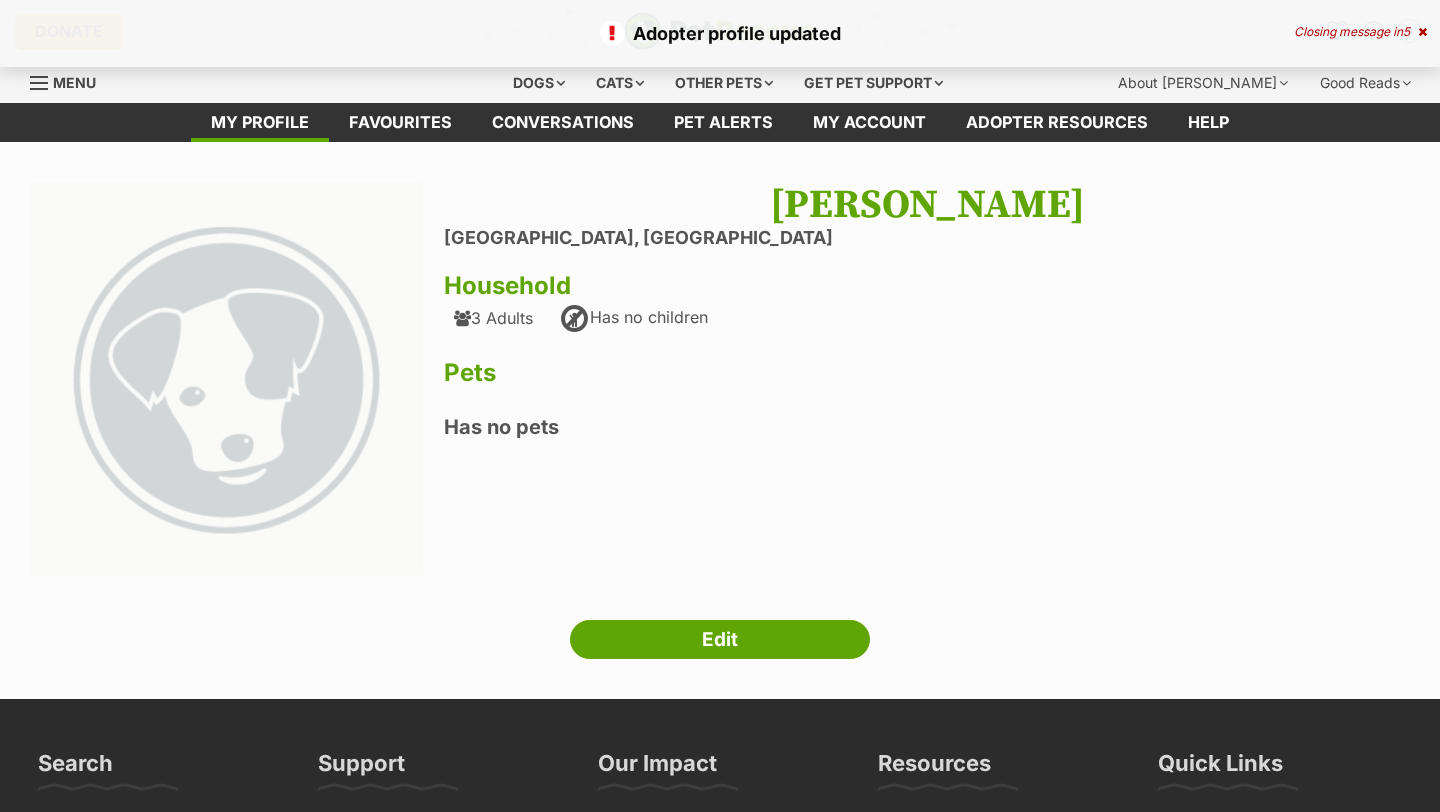 scroll, scrollTop: 0, scrollLeft: 0, axis: both 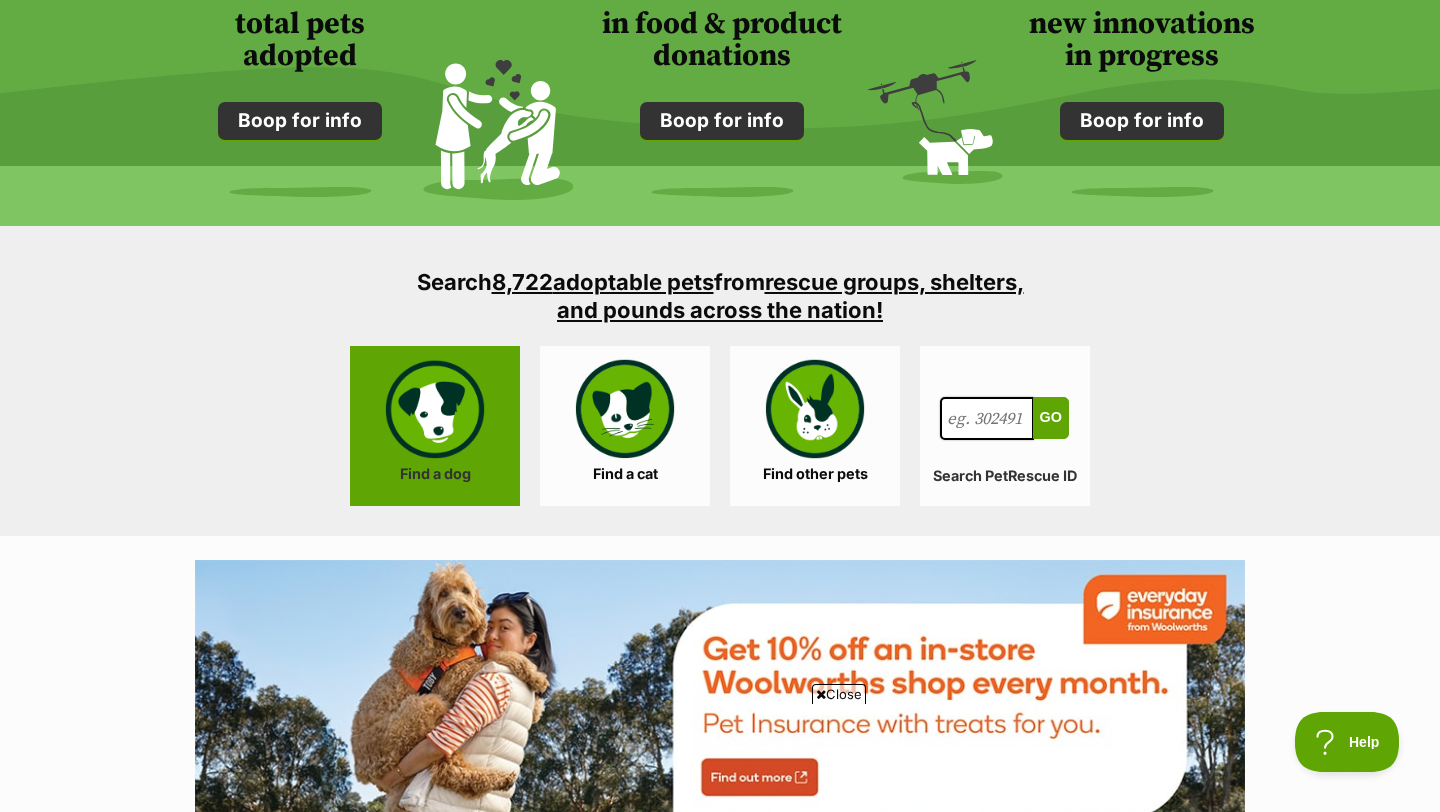 click on "Find a dog" at bounding box center [435, 426] 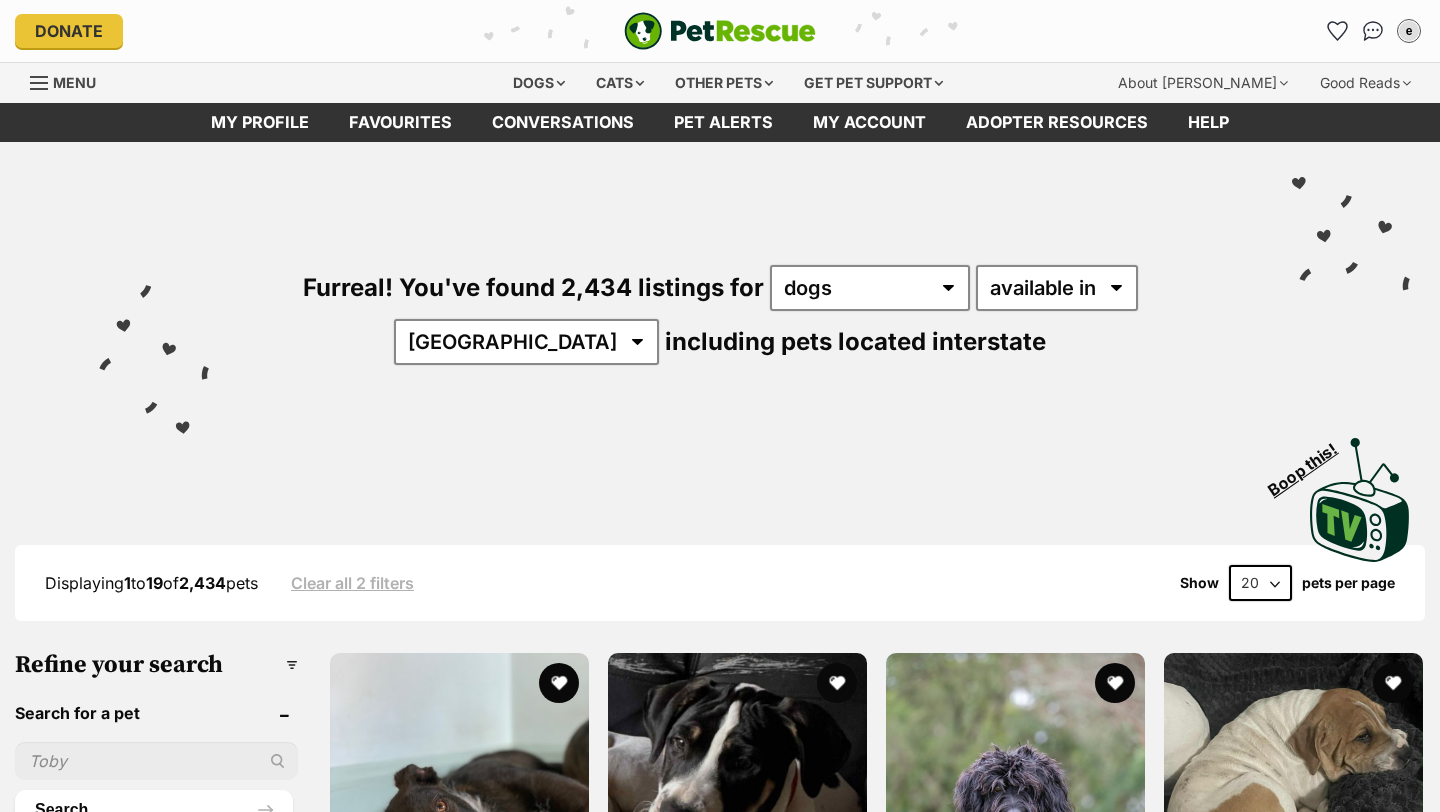 scroll, scrollTop: 0, scrollLeft: 0, axis: both 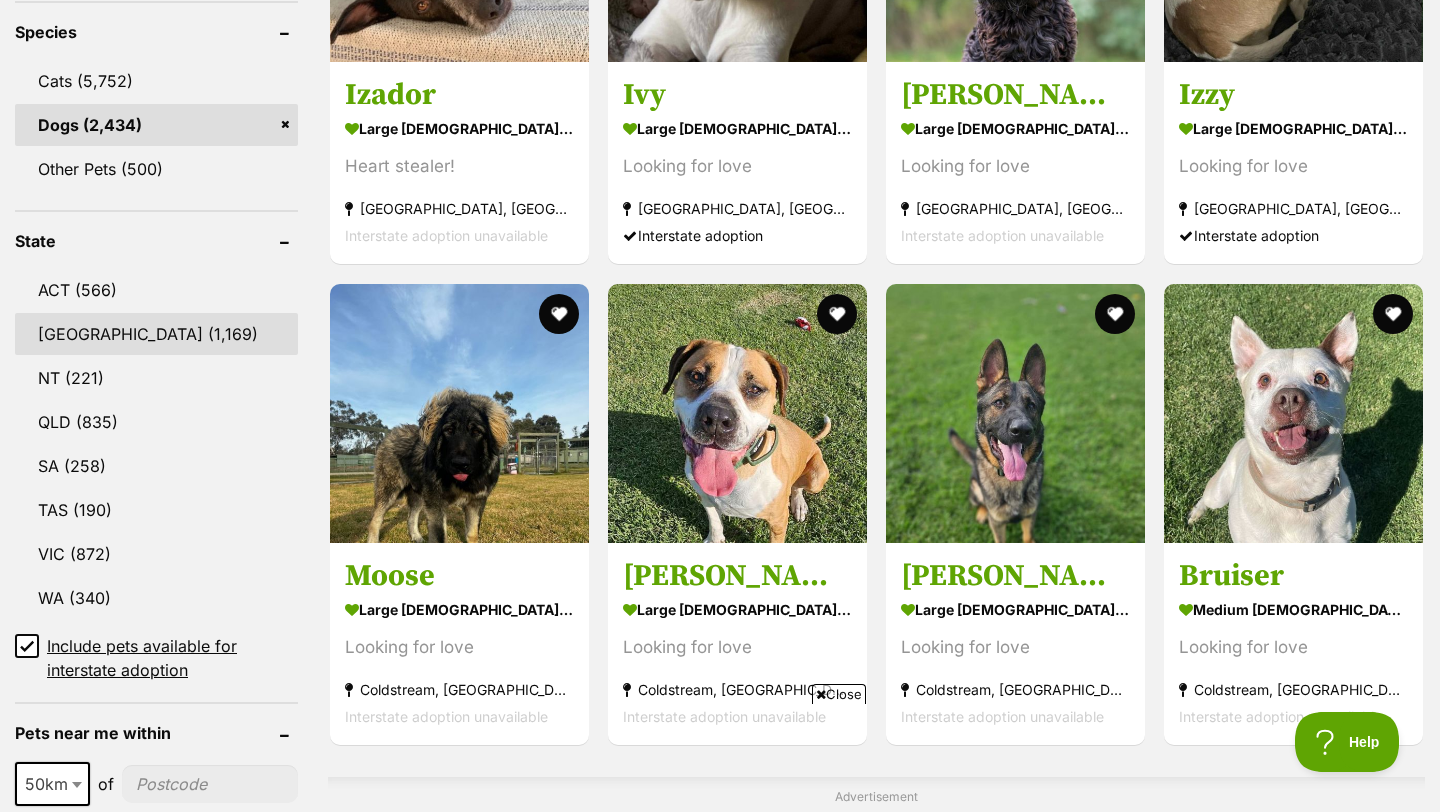 click on "NSW (1,169)" at bounding box center (156, 334) 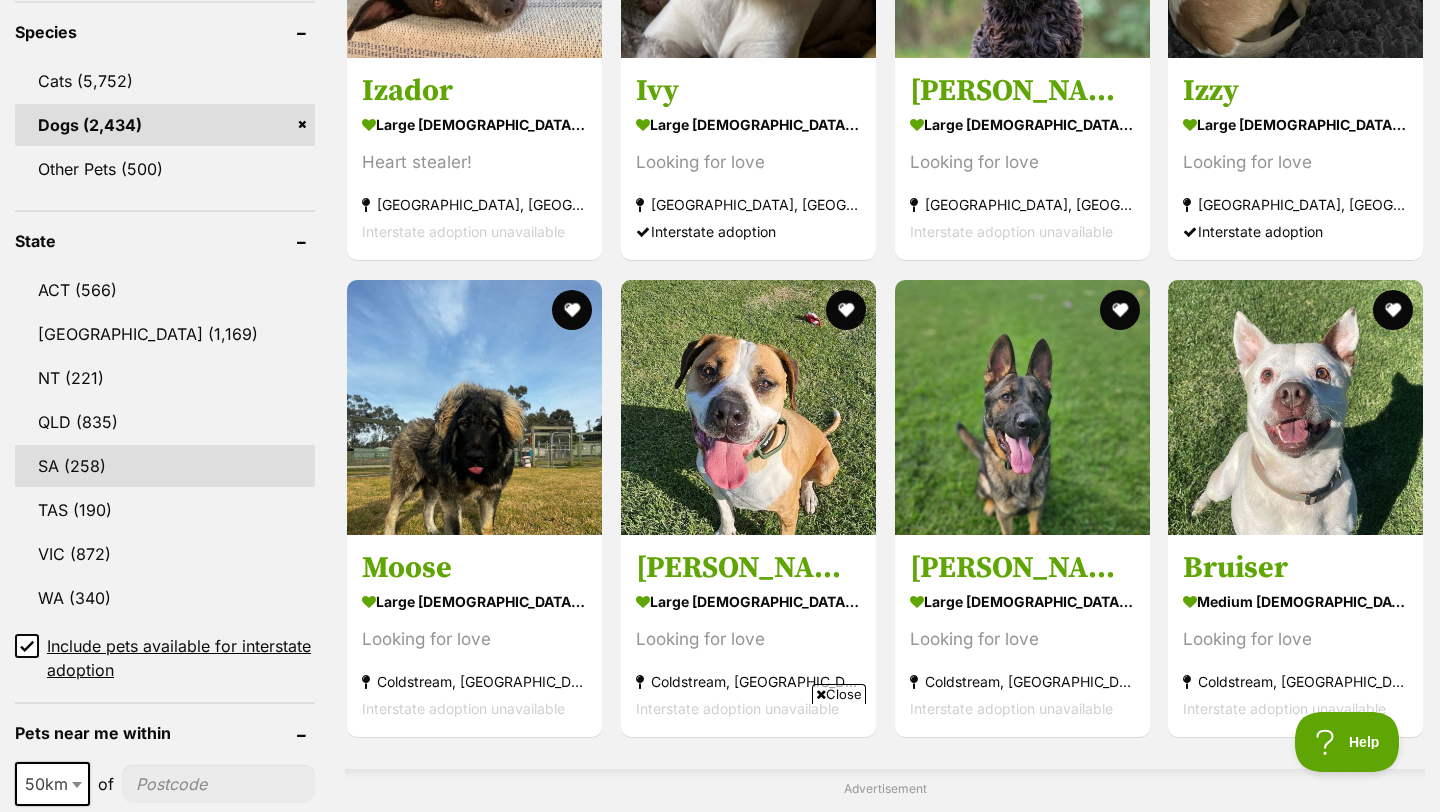 scroll, scrollTop: 0, scrollLeft: 0, axis: both 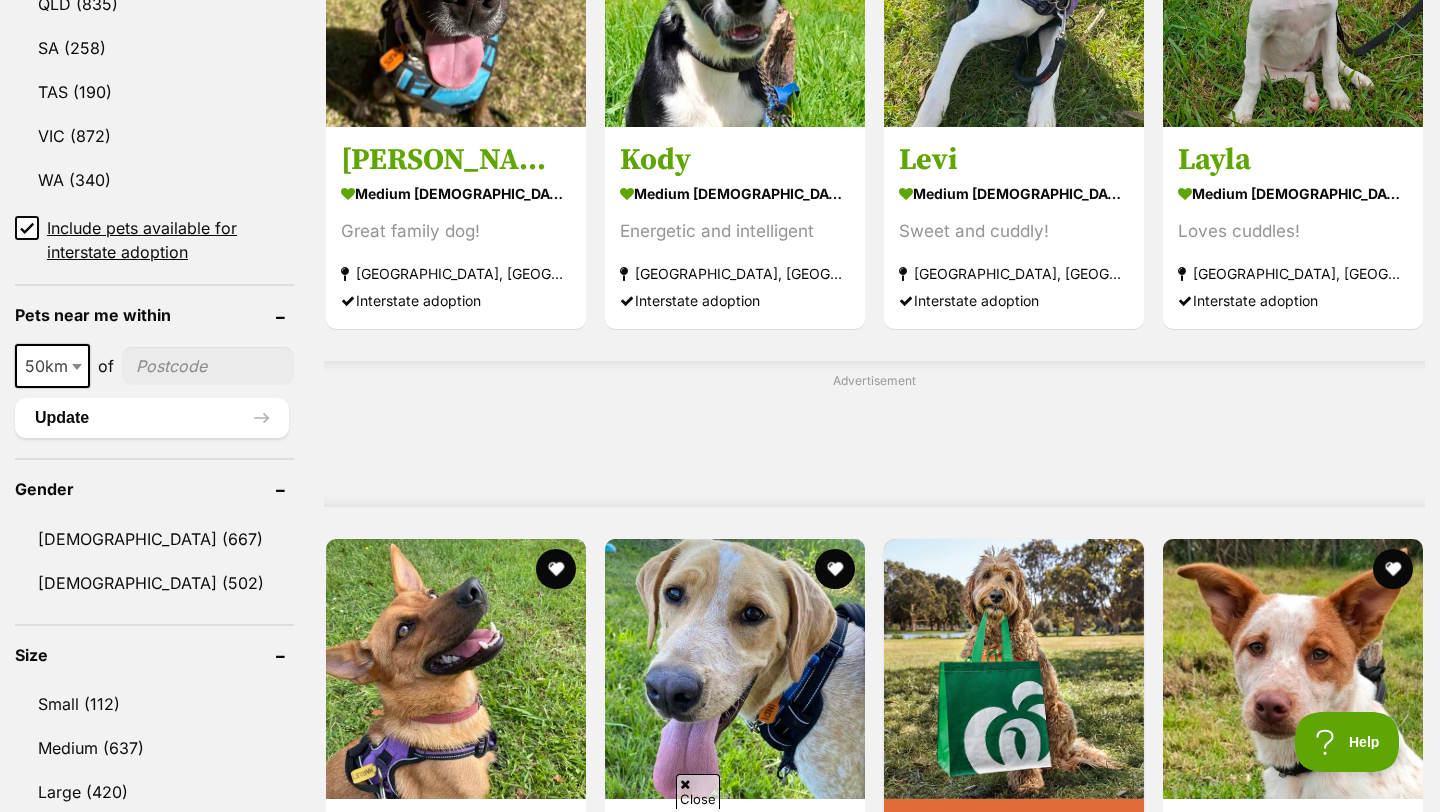 click at bounding box center (208, 366) 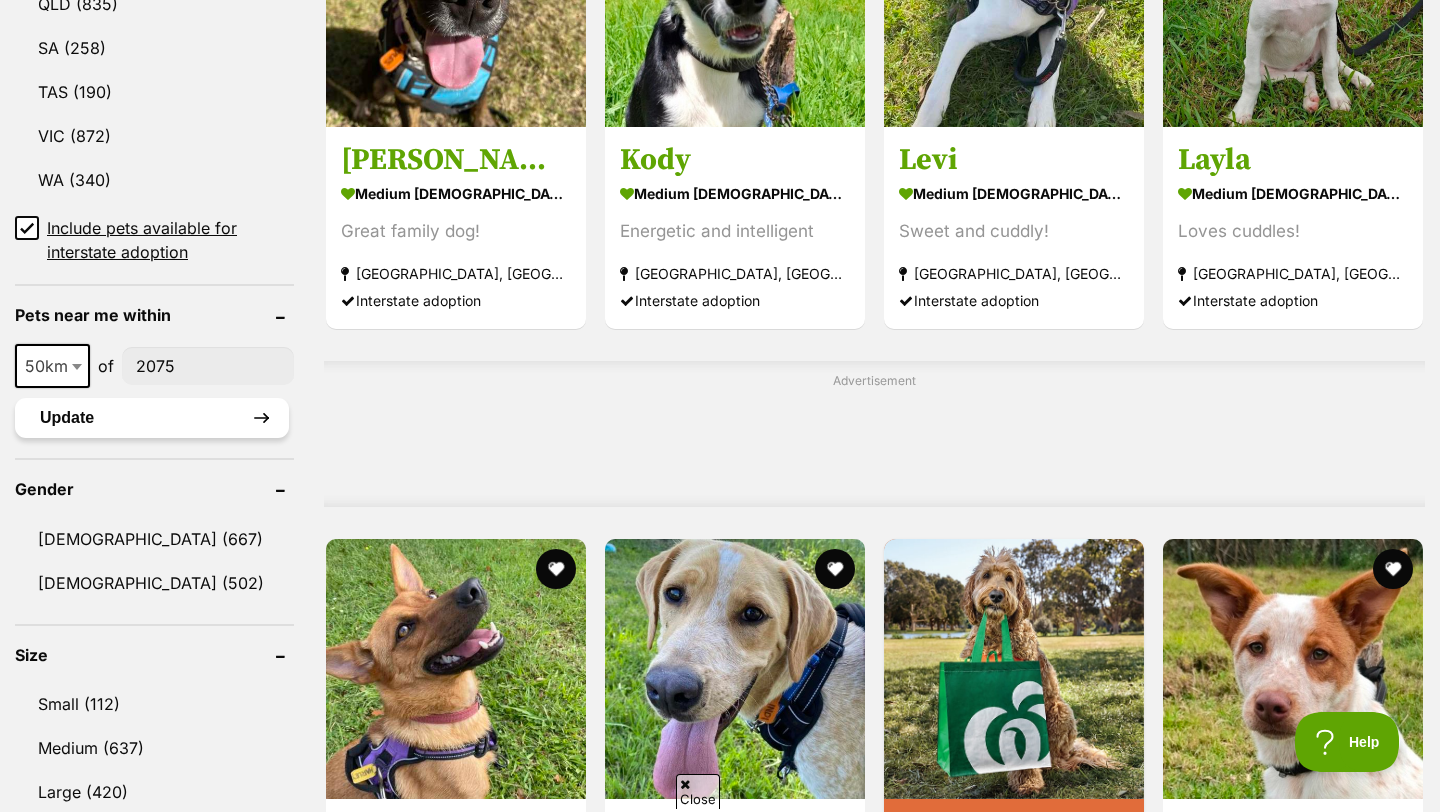 click on "Update" at bounding box center [152, 418] 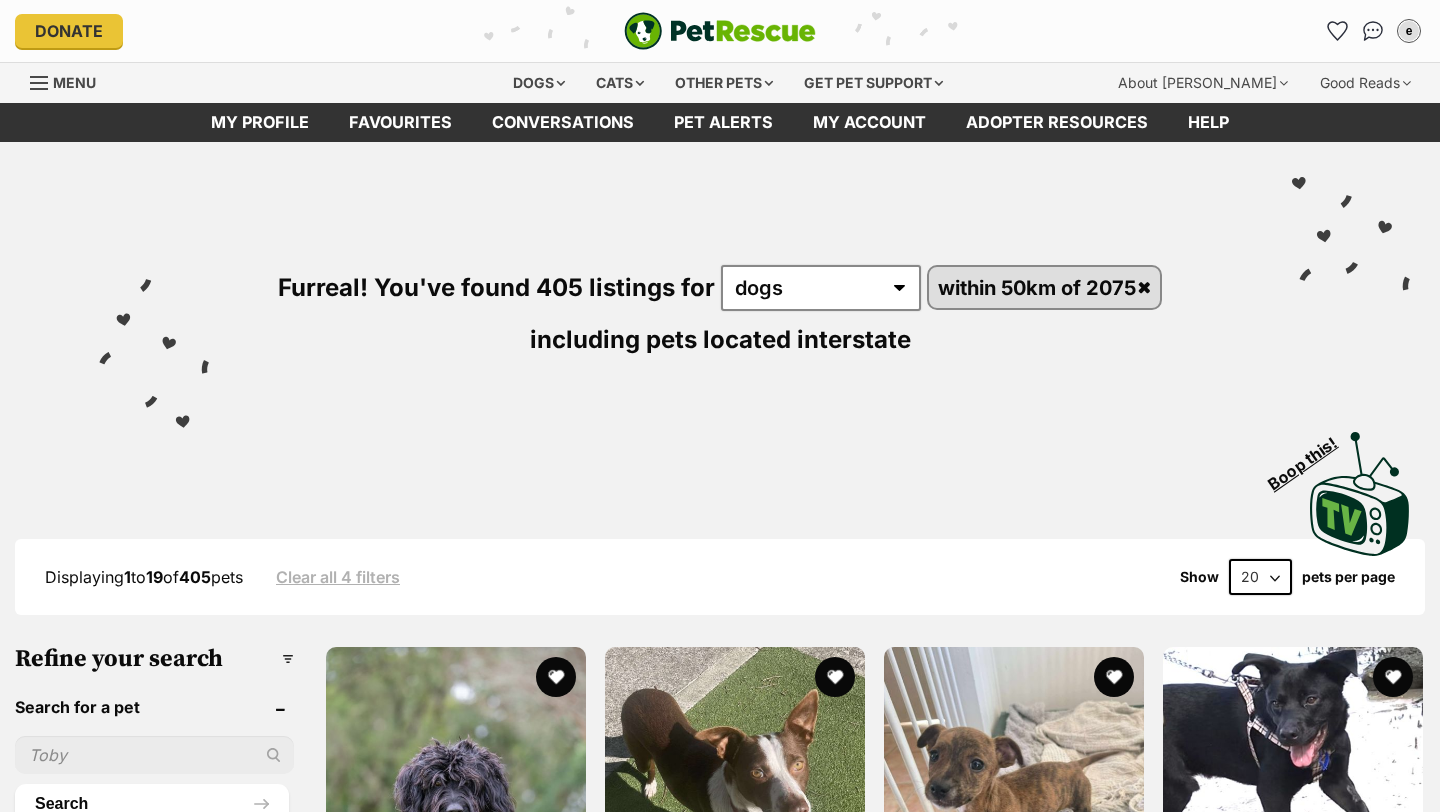 scroll, scrollTop: 154, scrollLeft: 0, axis: vertical 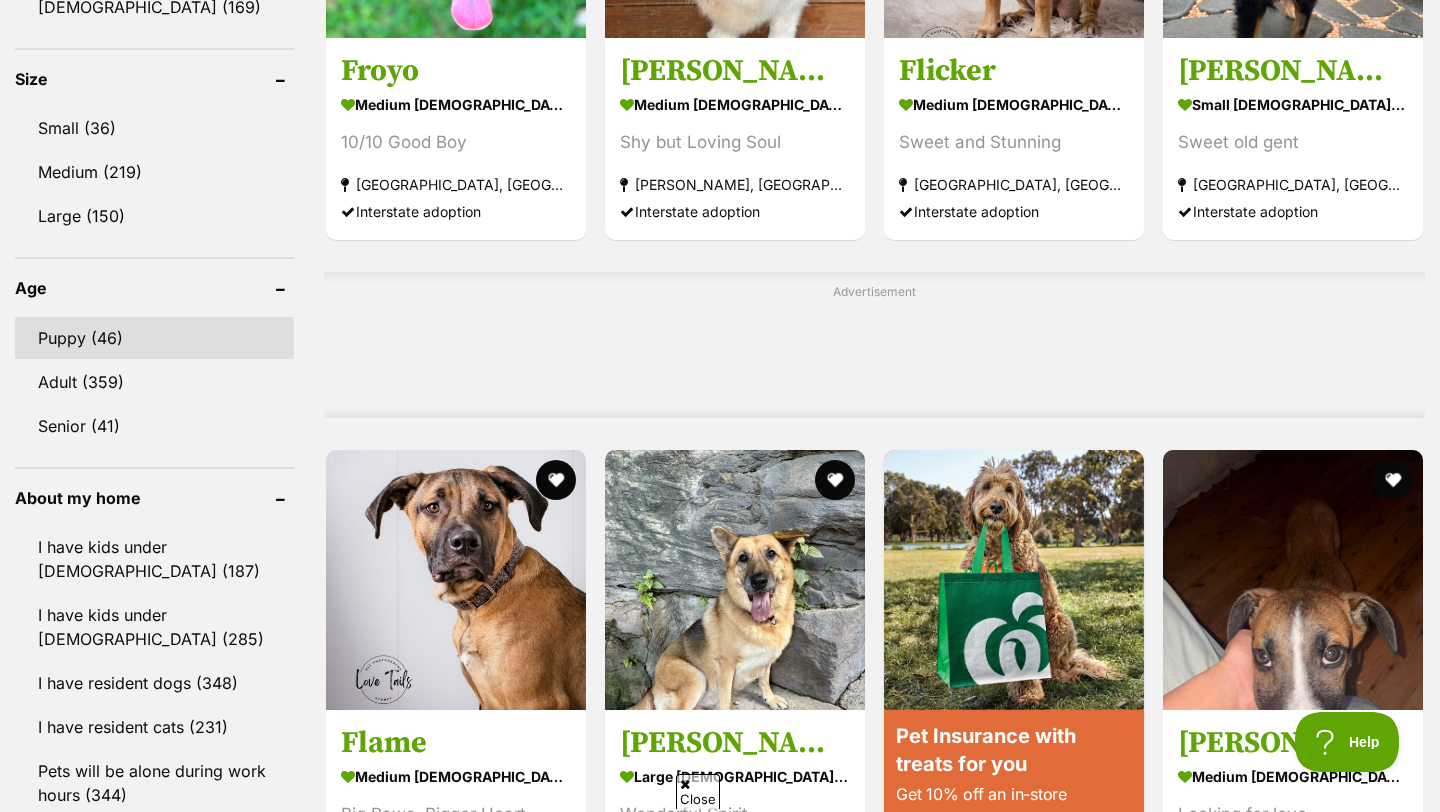 click on "Puppy (46)" at bounding box center [154, 338] 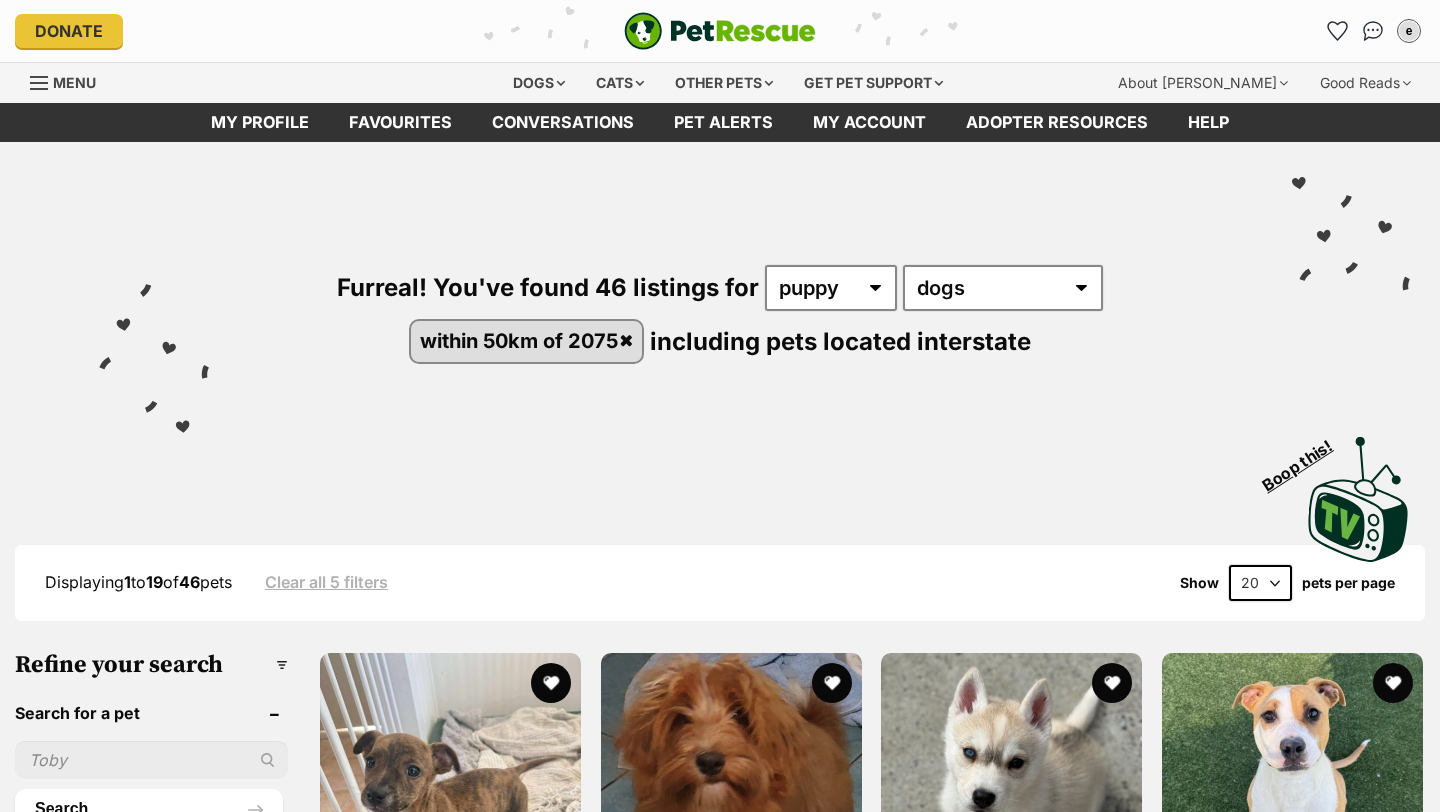 scroll, scrollTop: 0, scrollLeft: 0, axis: both 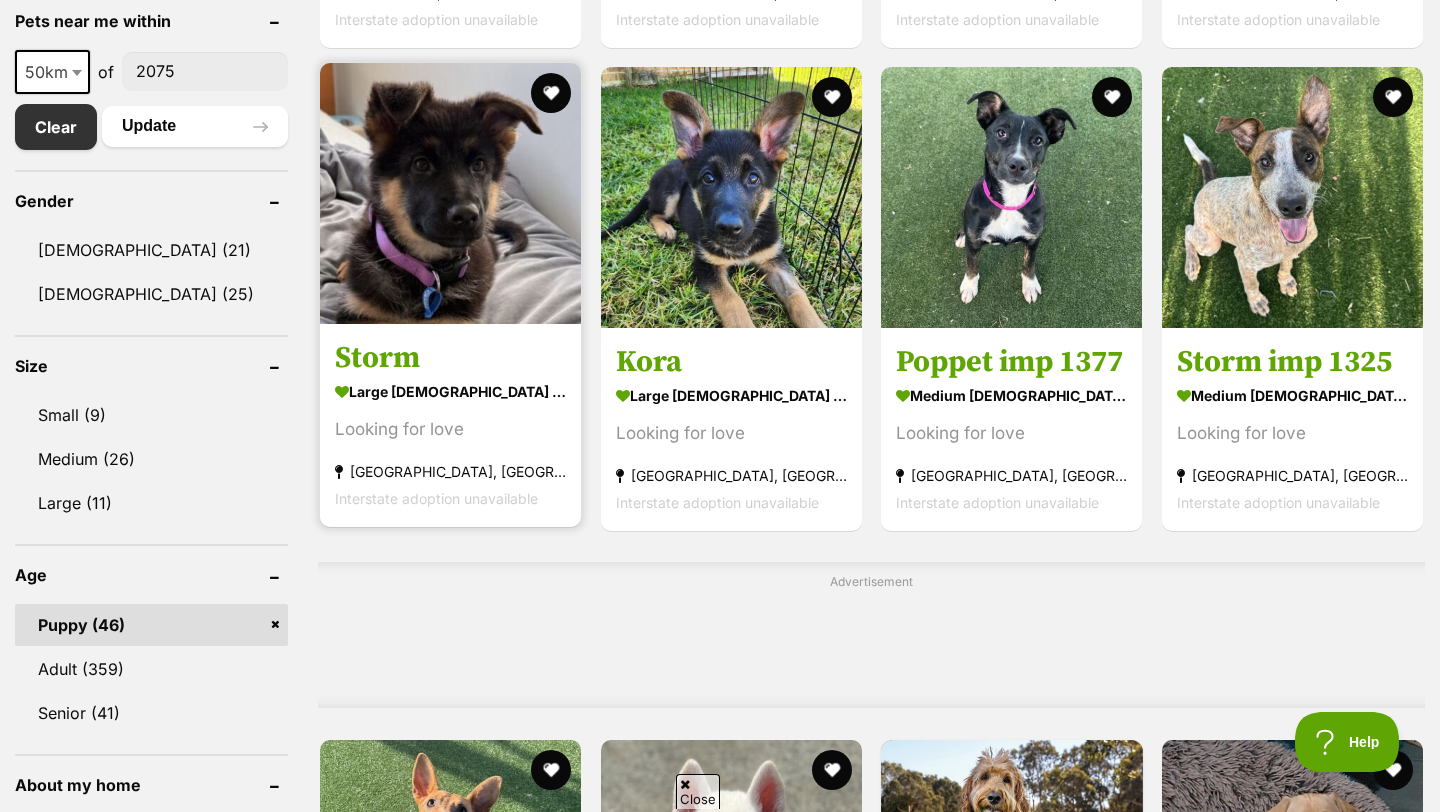 click on "Storm" at bounding box center (450, 357) 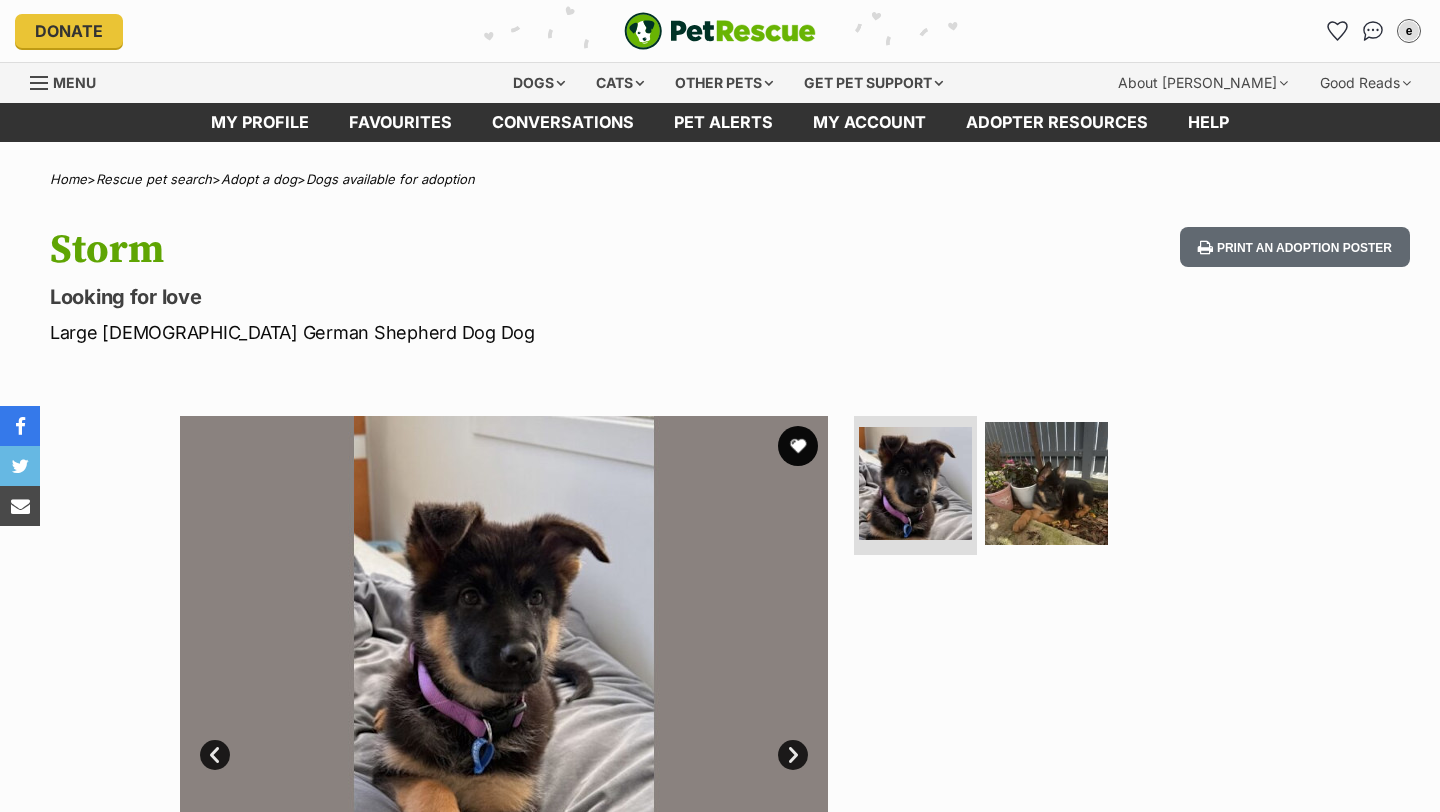 scroll, scrollTop: 0, scrollLeft: 0, axis: both 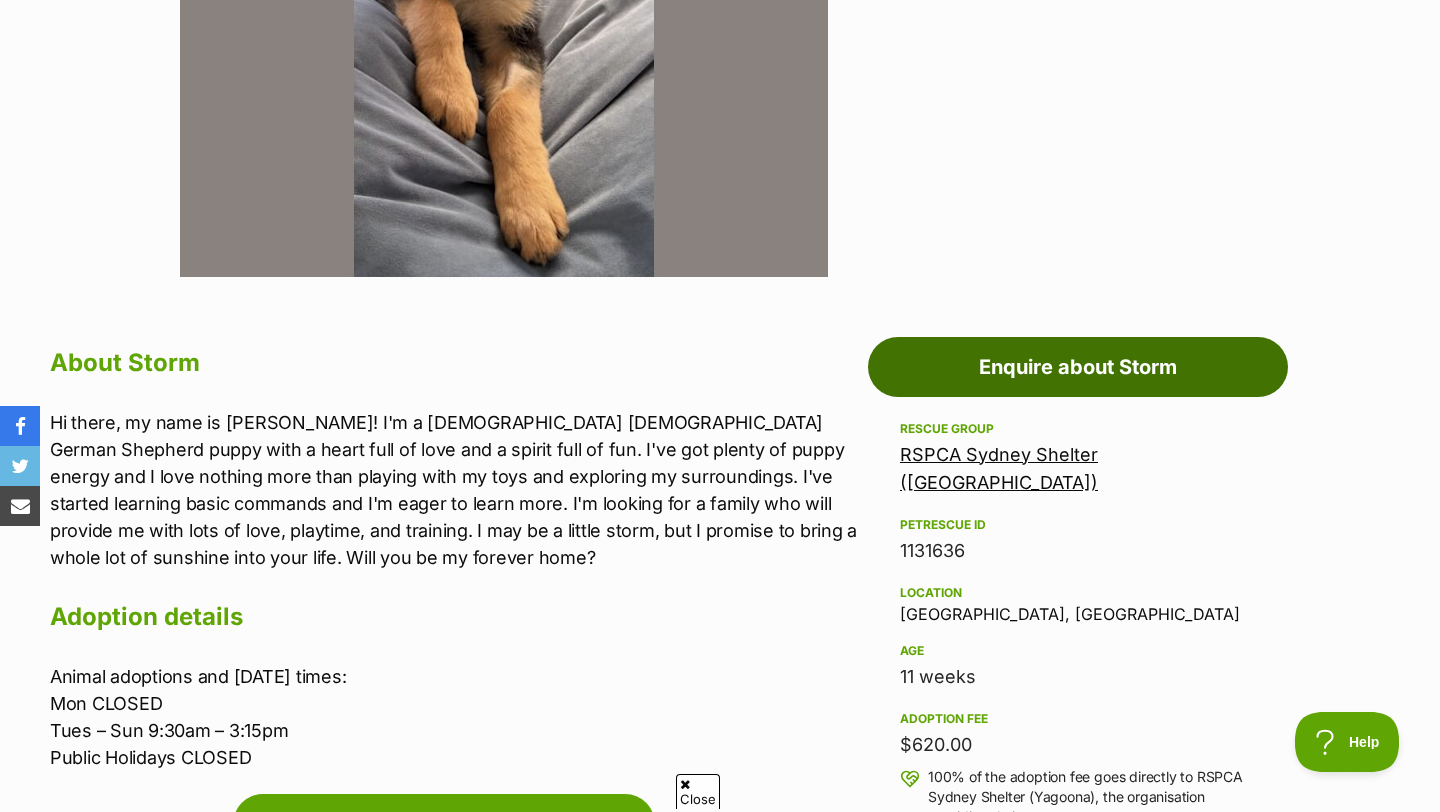 click on "Enquire about Storm" at bounding box center (1078, 367) 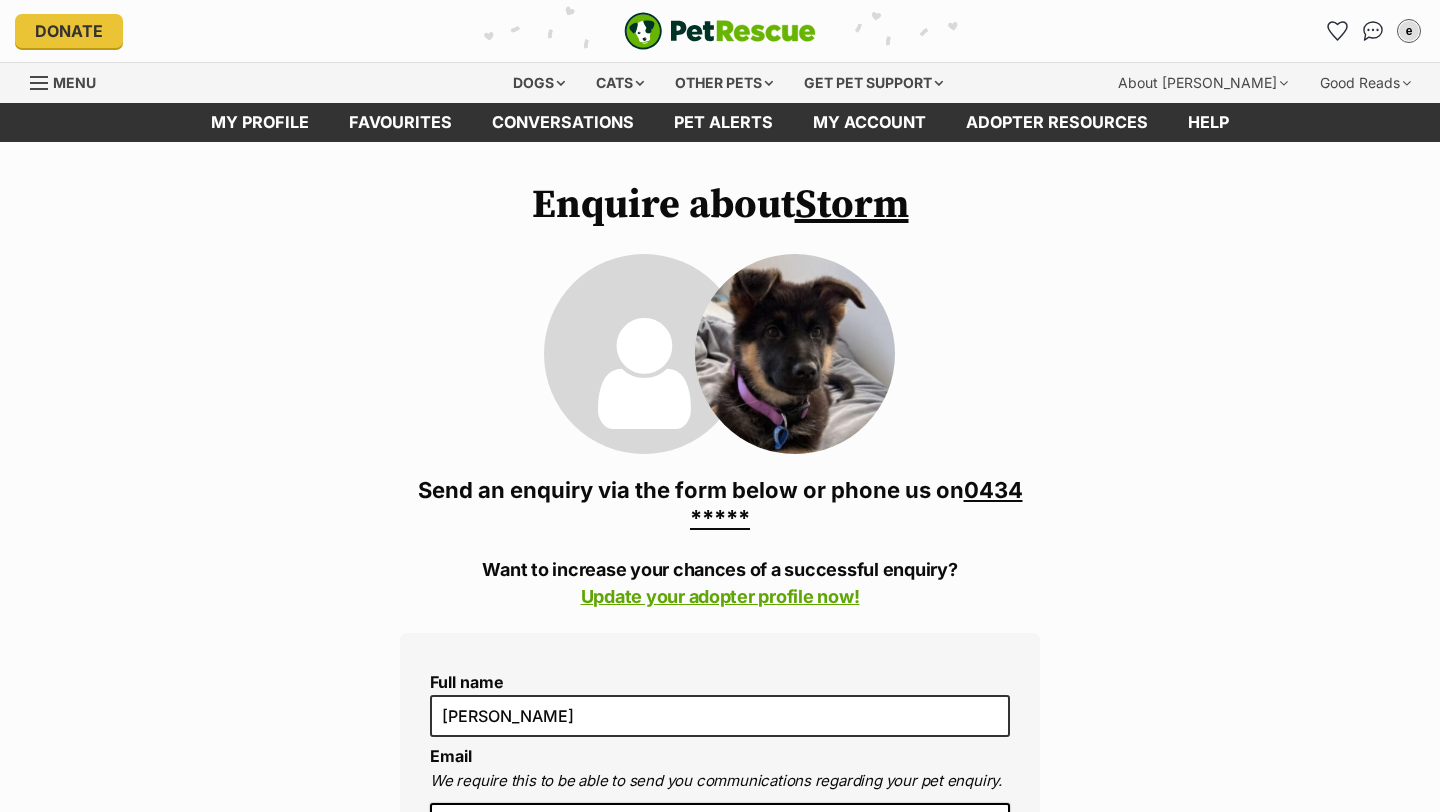 scroll, scrollTop: 0, scrollLeft: 0, axis: both 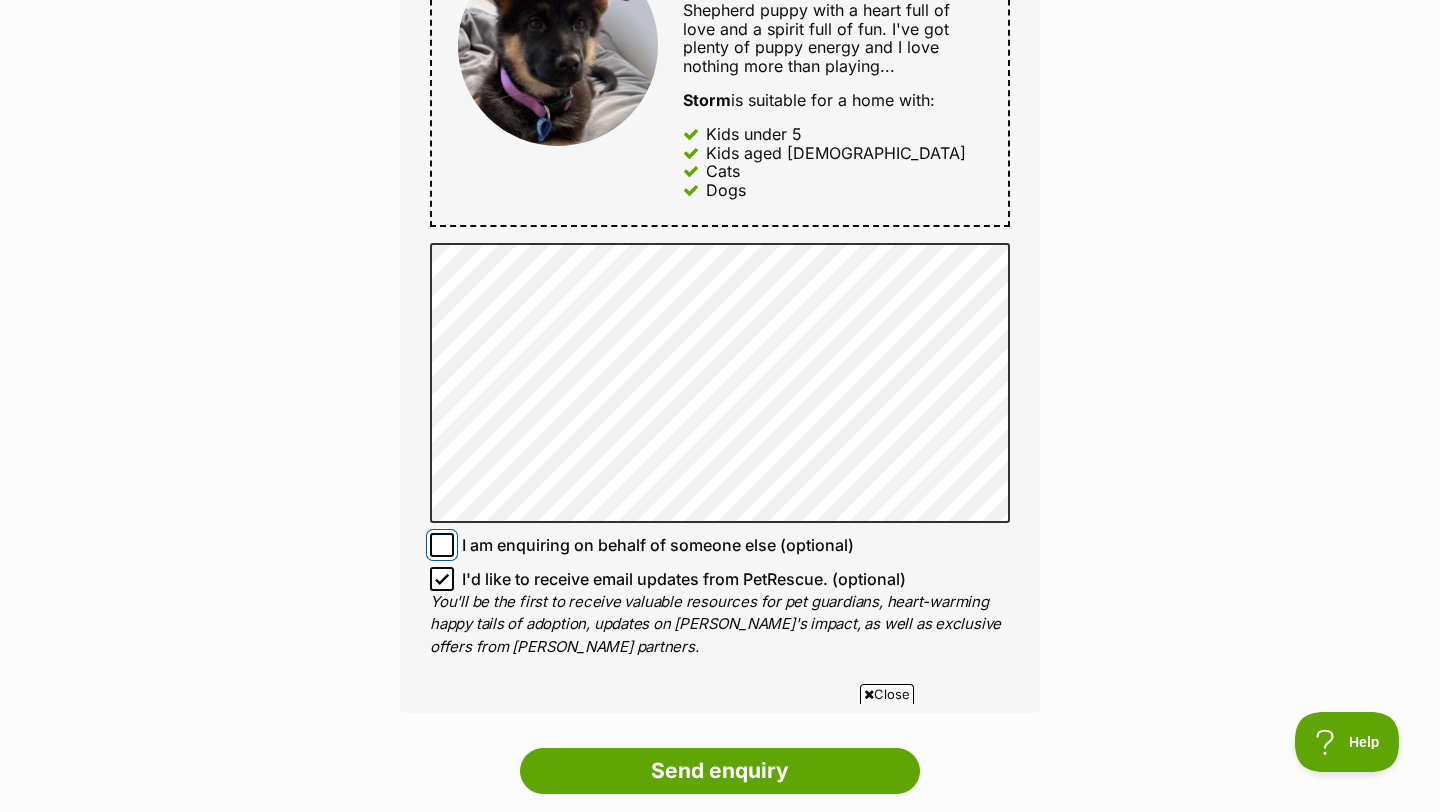 click on "I am enquiring on behalf of someone else (optional)" at bounding box center [442, 545] 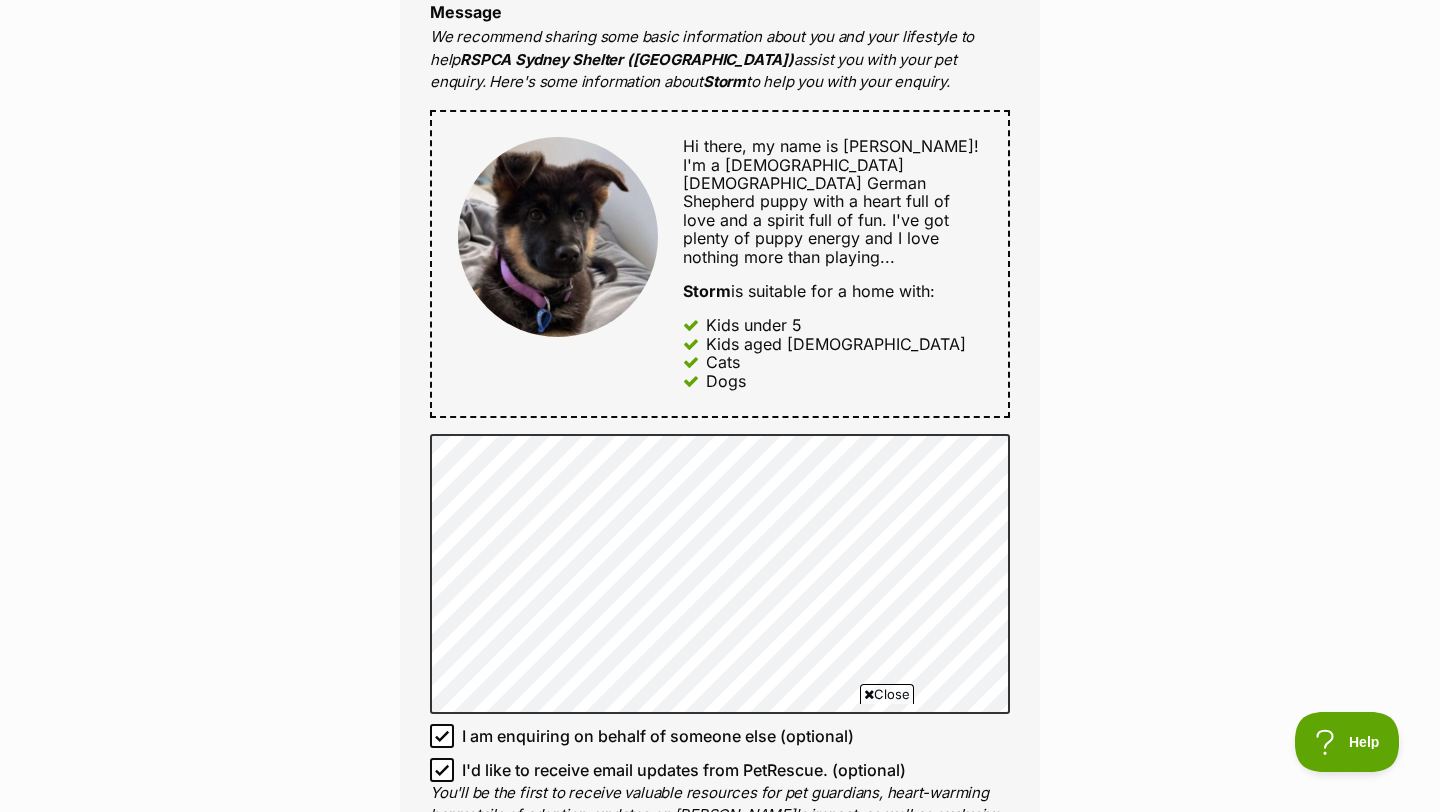 scroll, scrollTop: 1079, scrollLeft: 0, axis: vertical 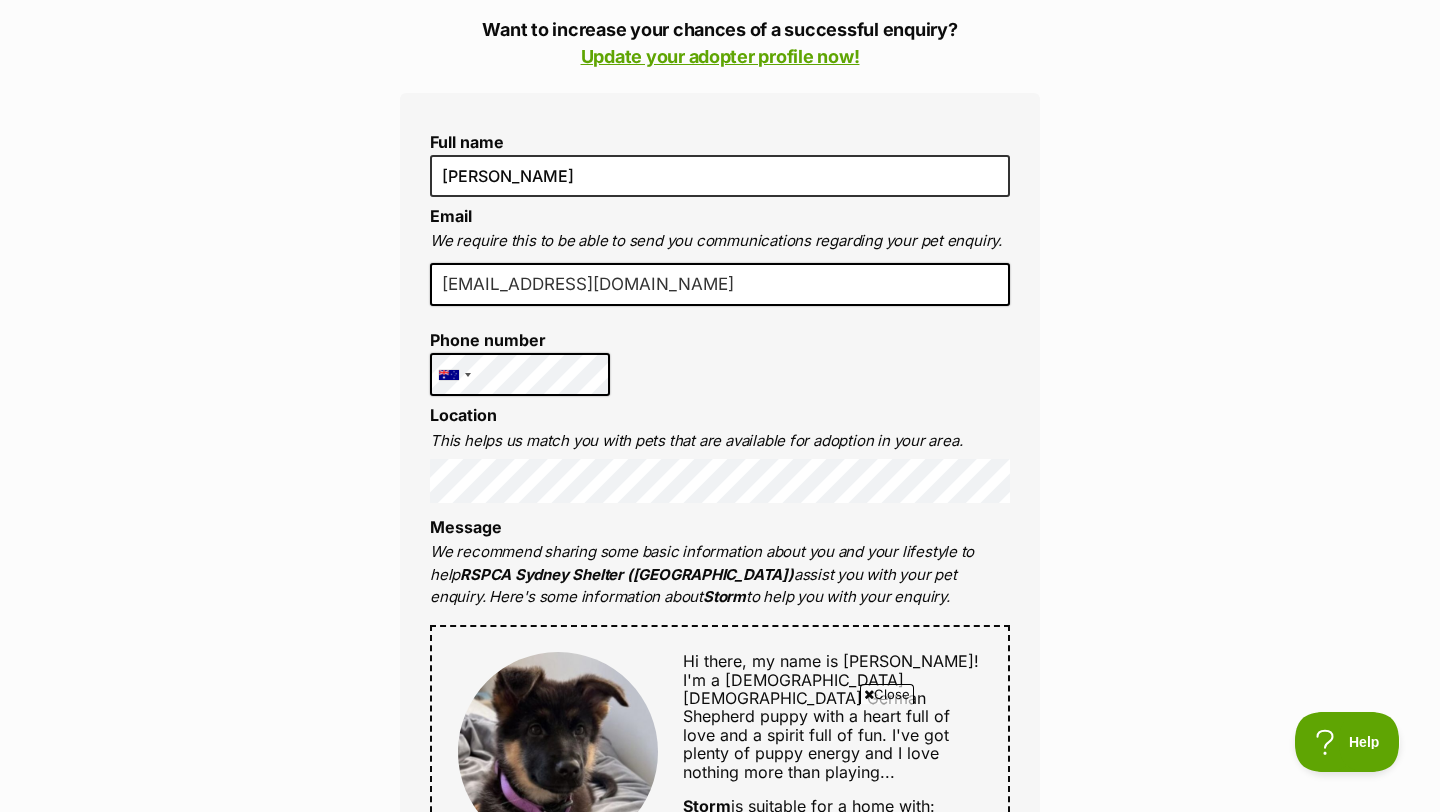 click on "RSPCA Sydney Shelter ([GEOGRAPHIC_DATA])" at bounding box center (627, 574) 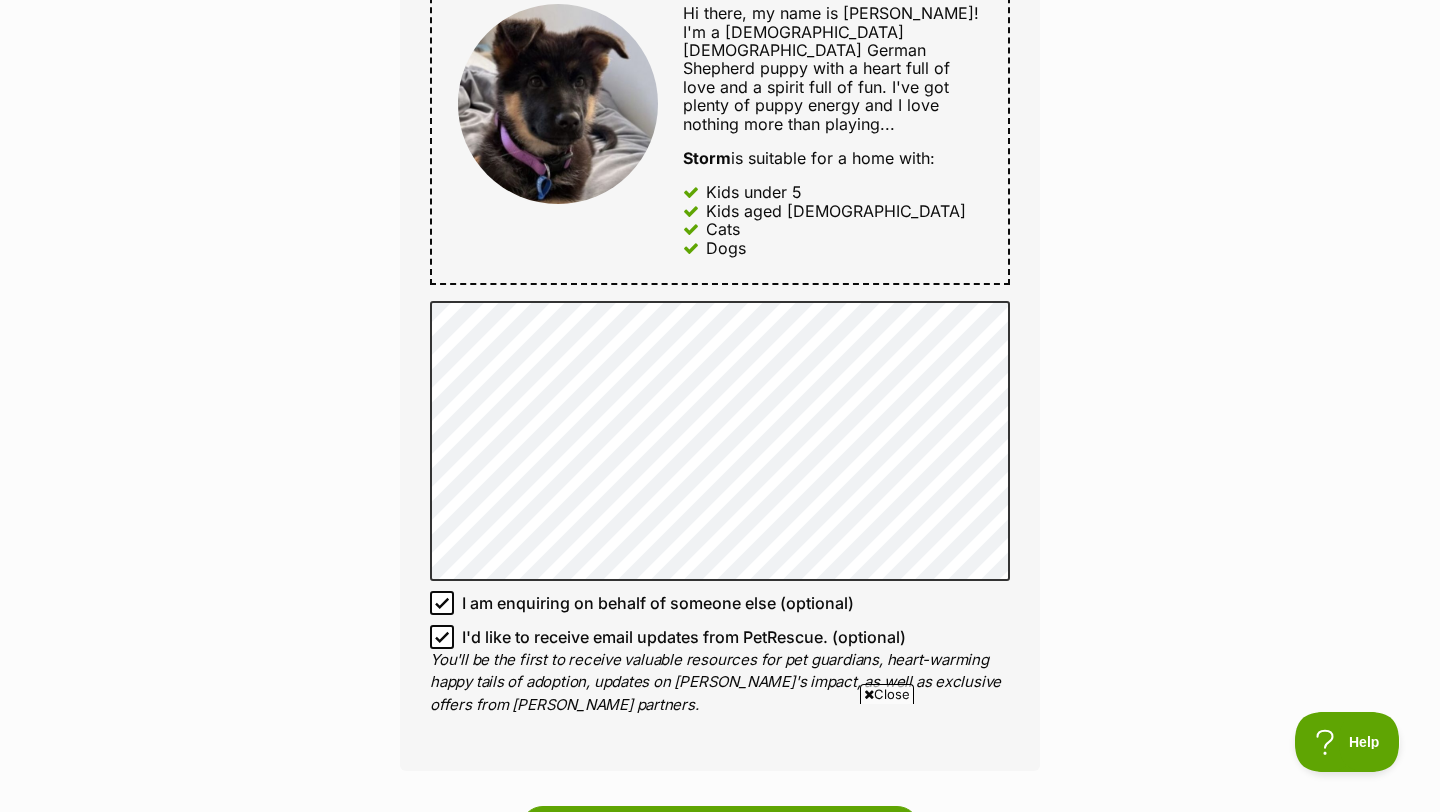 scroll, scrollTop: 1350, scrollLeft: 0, axis: vertical 